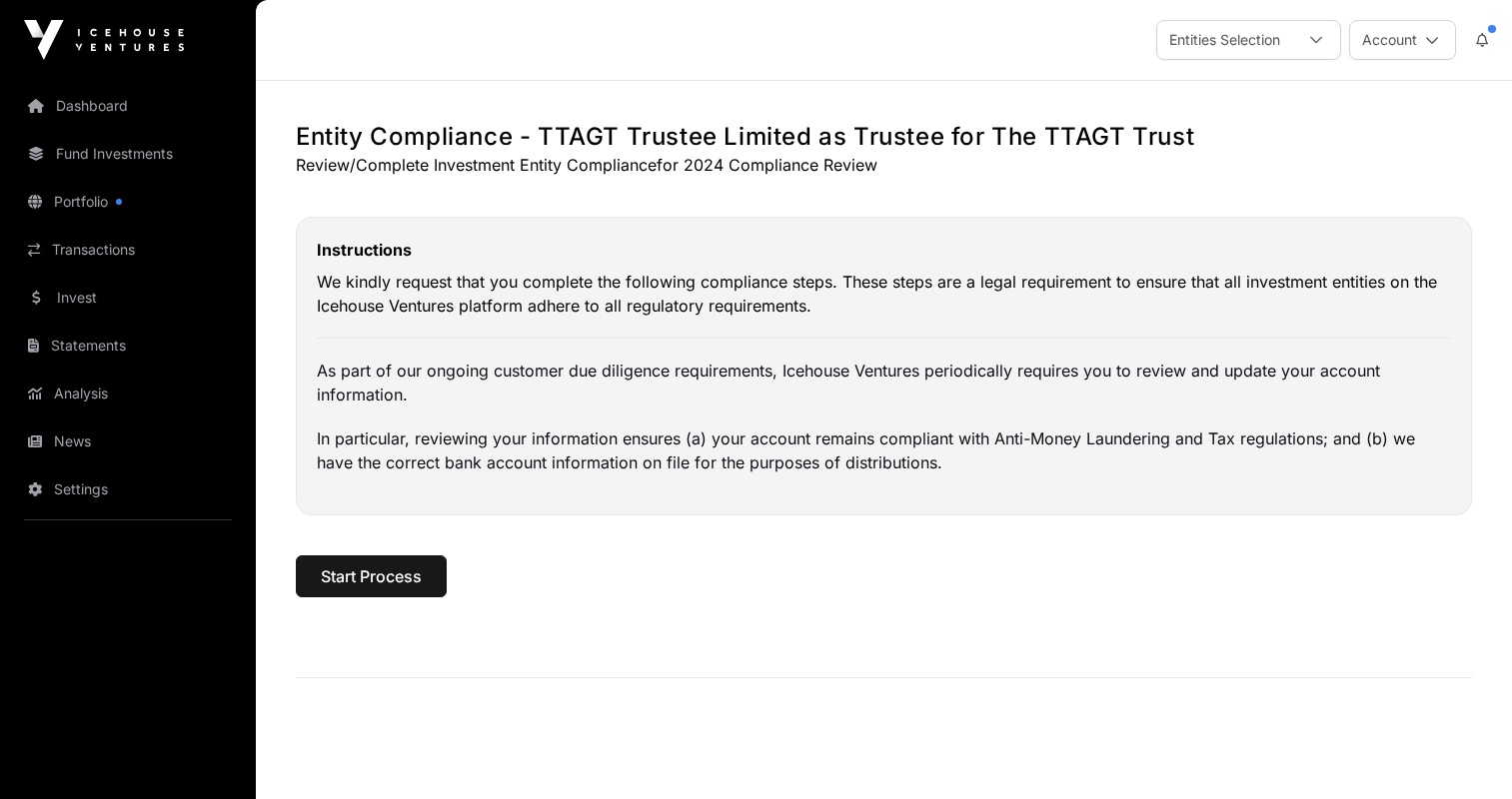 scroll, scrollTop: 0, scrollLeft: 0, axis: both 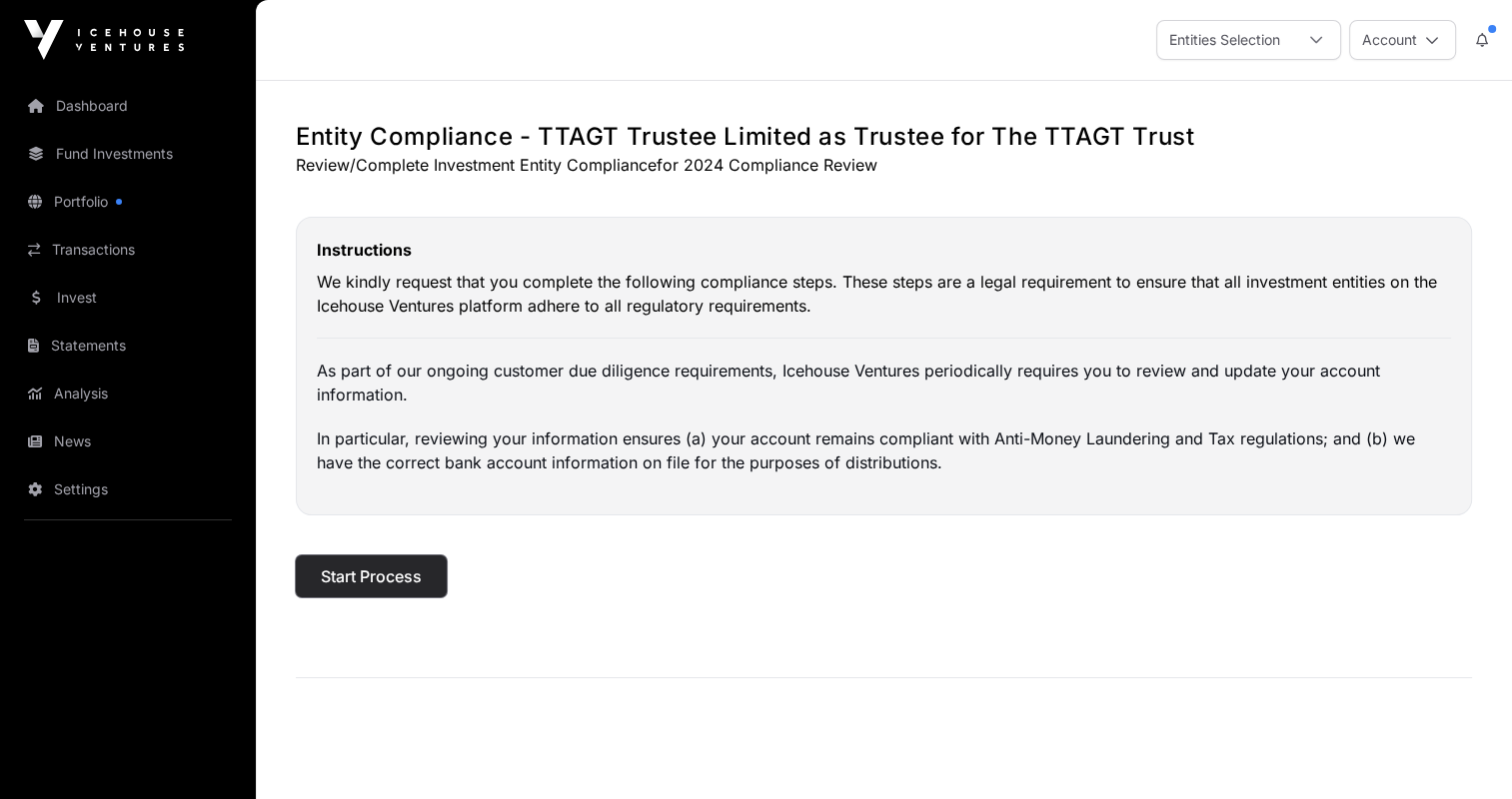 click on "Start Process" 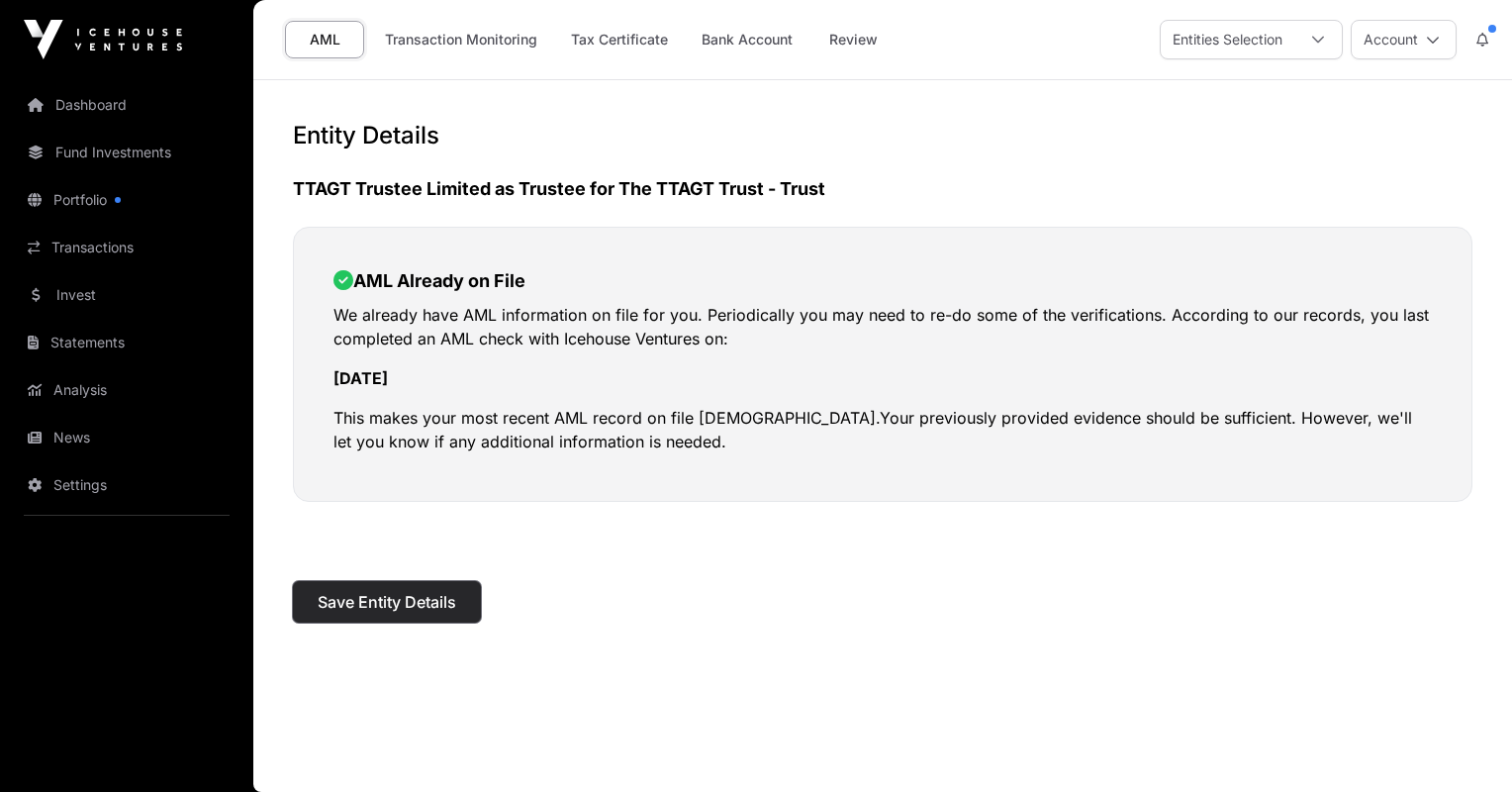 click on "Save Entity Details" 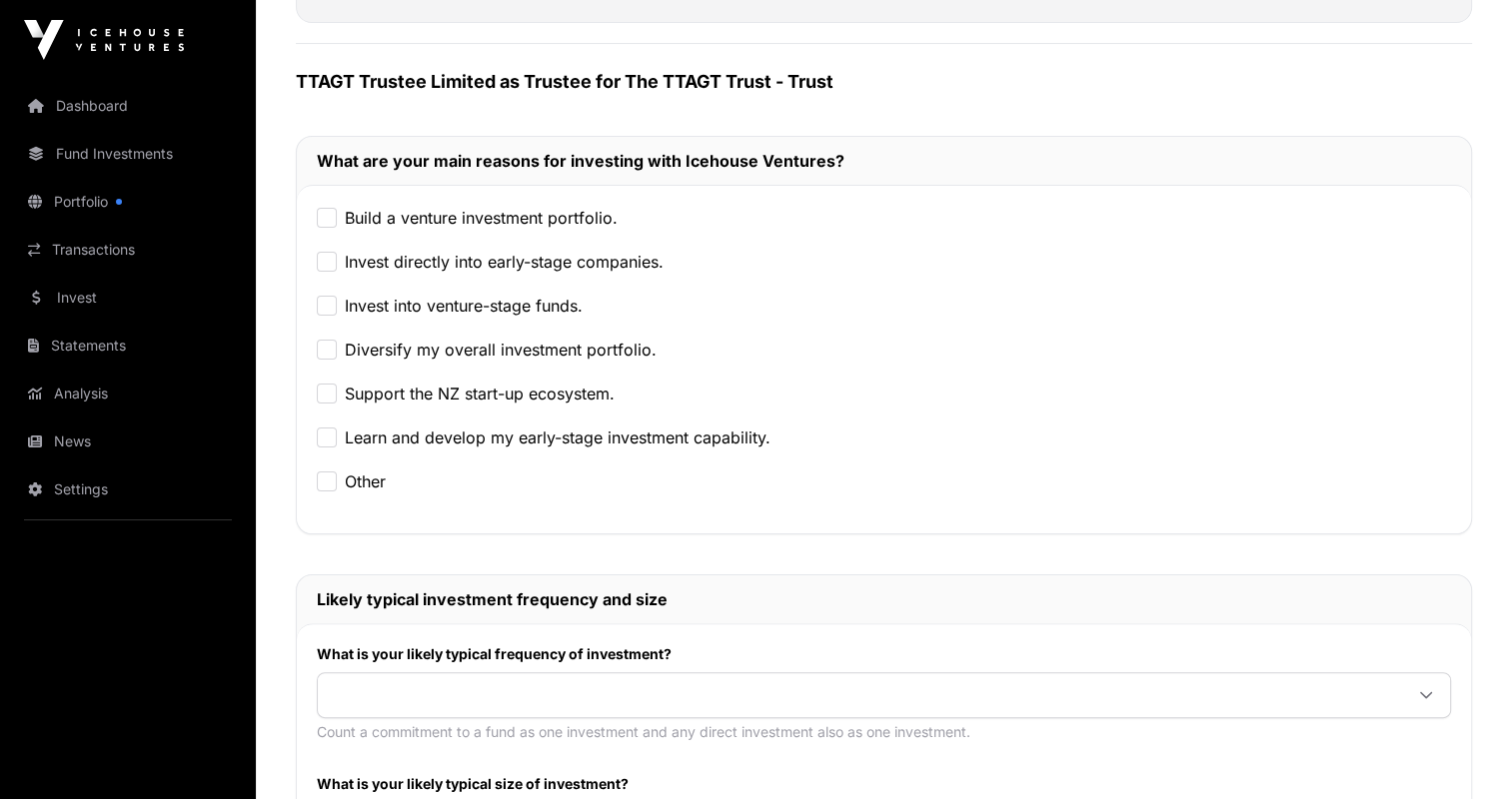 scroll, scrollTop: 400, scrollLeft: 0, axis: vertical 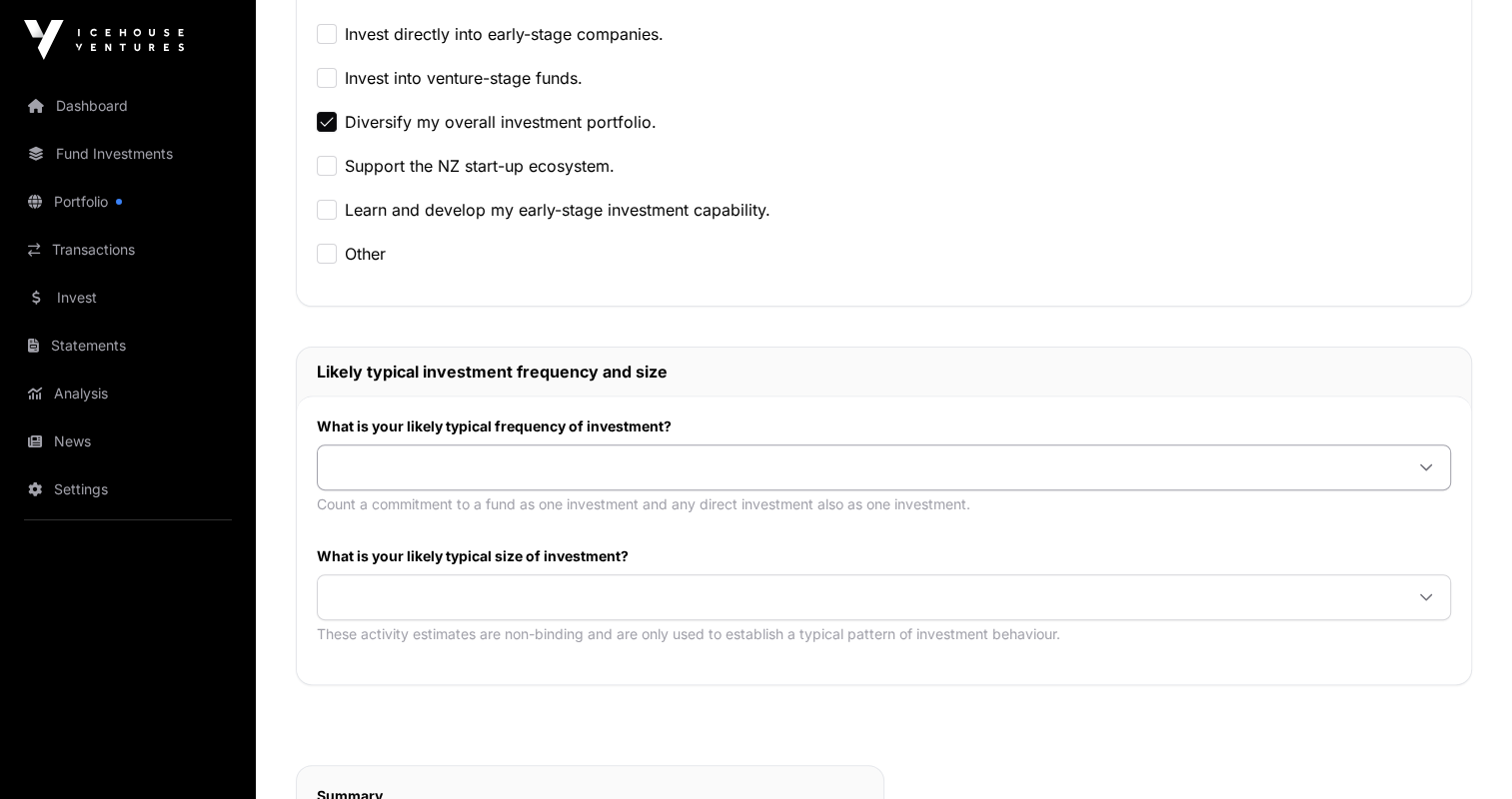 click 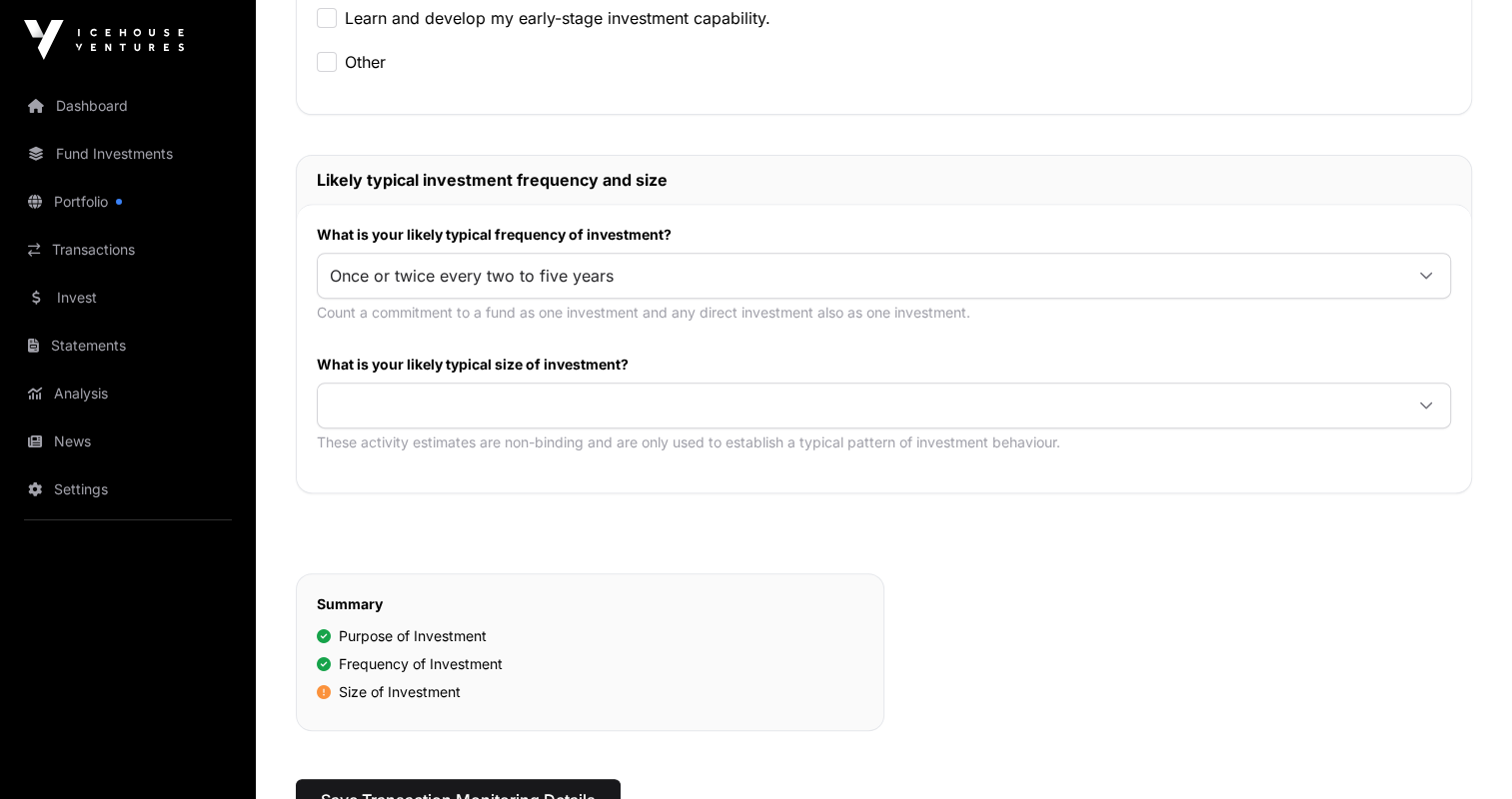 scroll, scrollTop: 759, scrollLeft: 0, axis: vertical 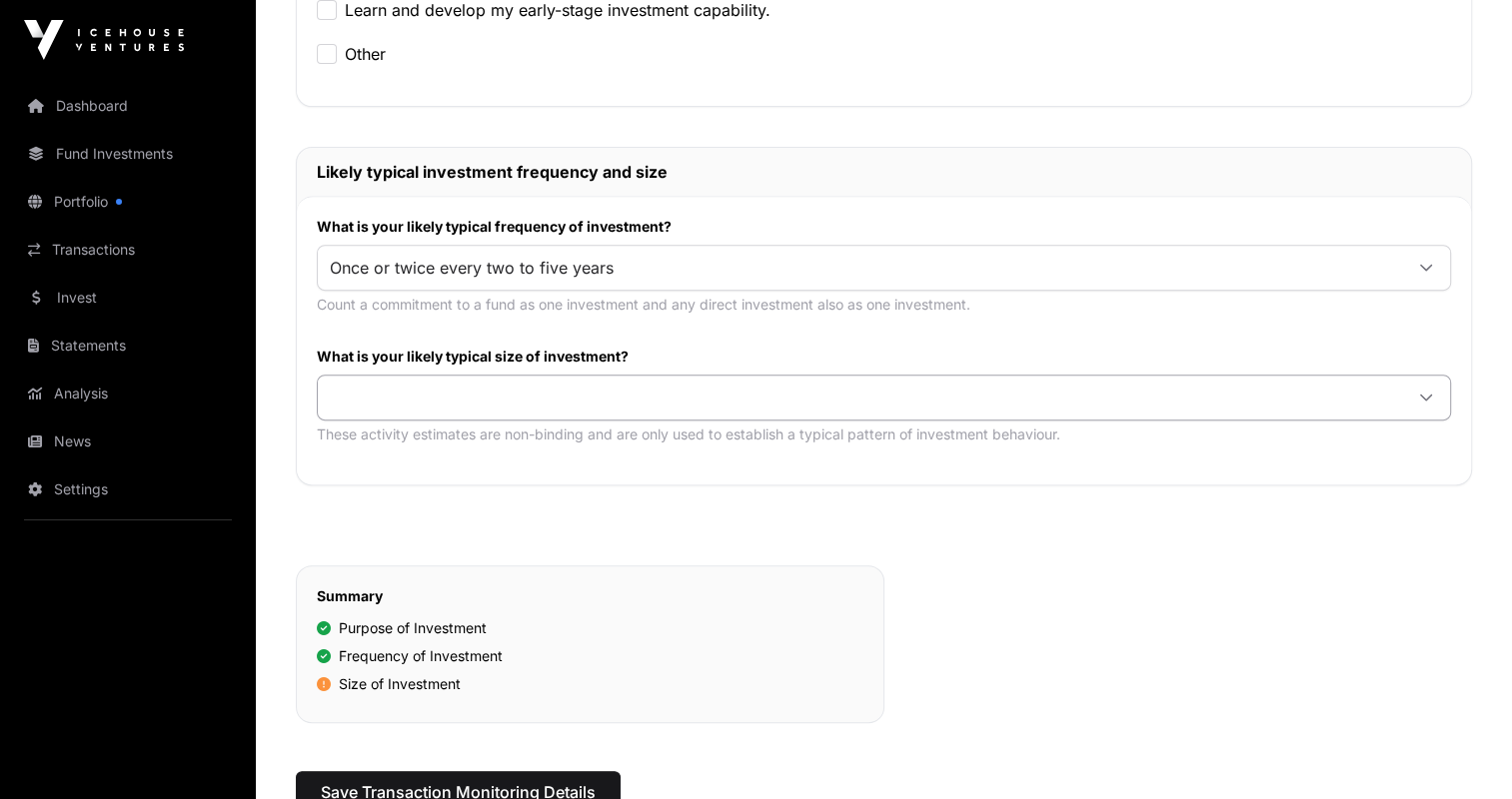 click 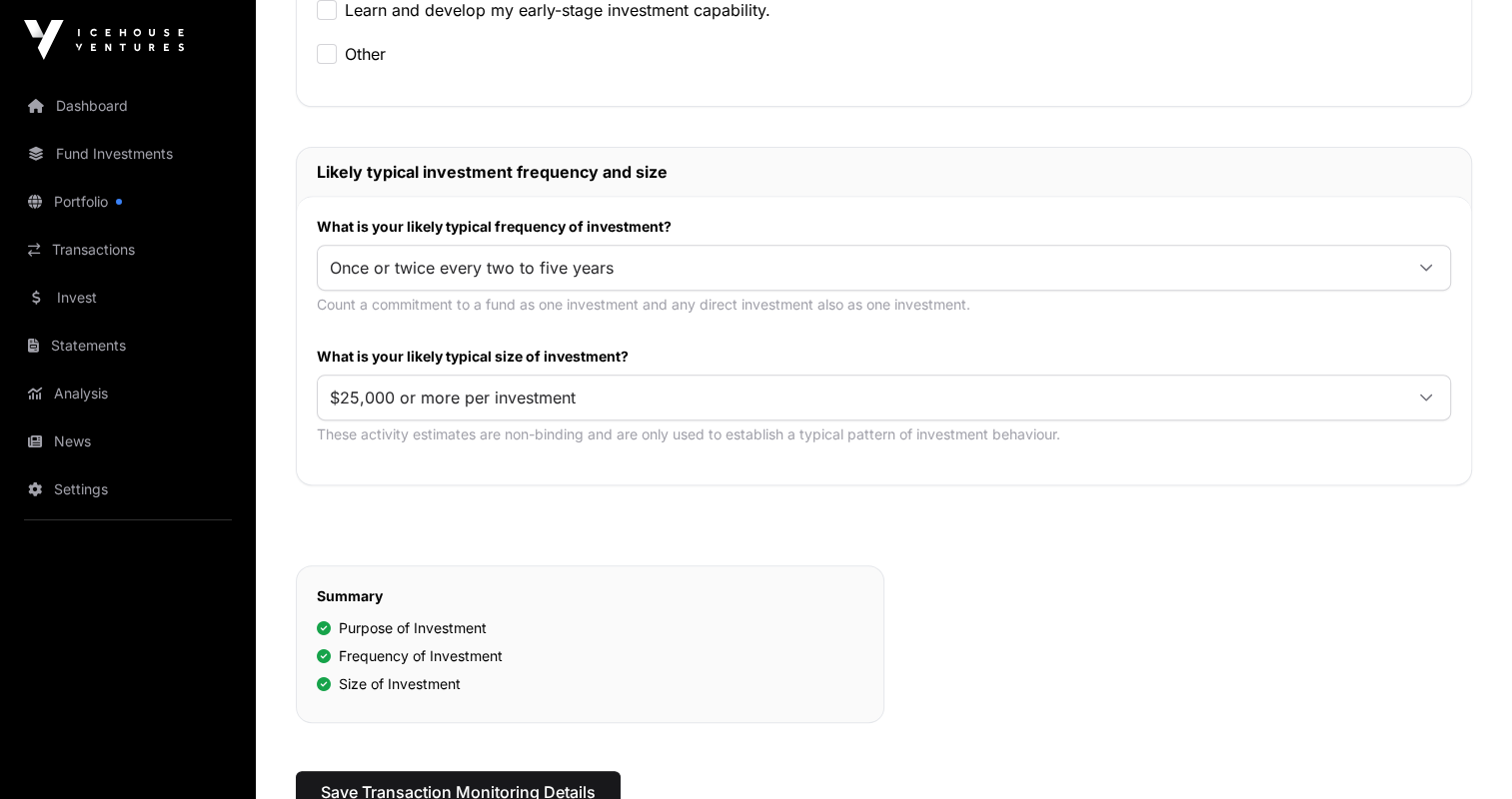 scroll, scrollTop: 859, scrollLeft: 0, axis: vertical 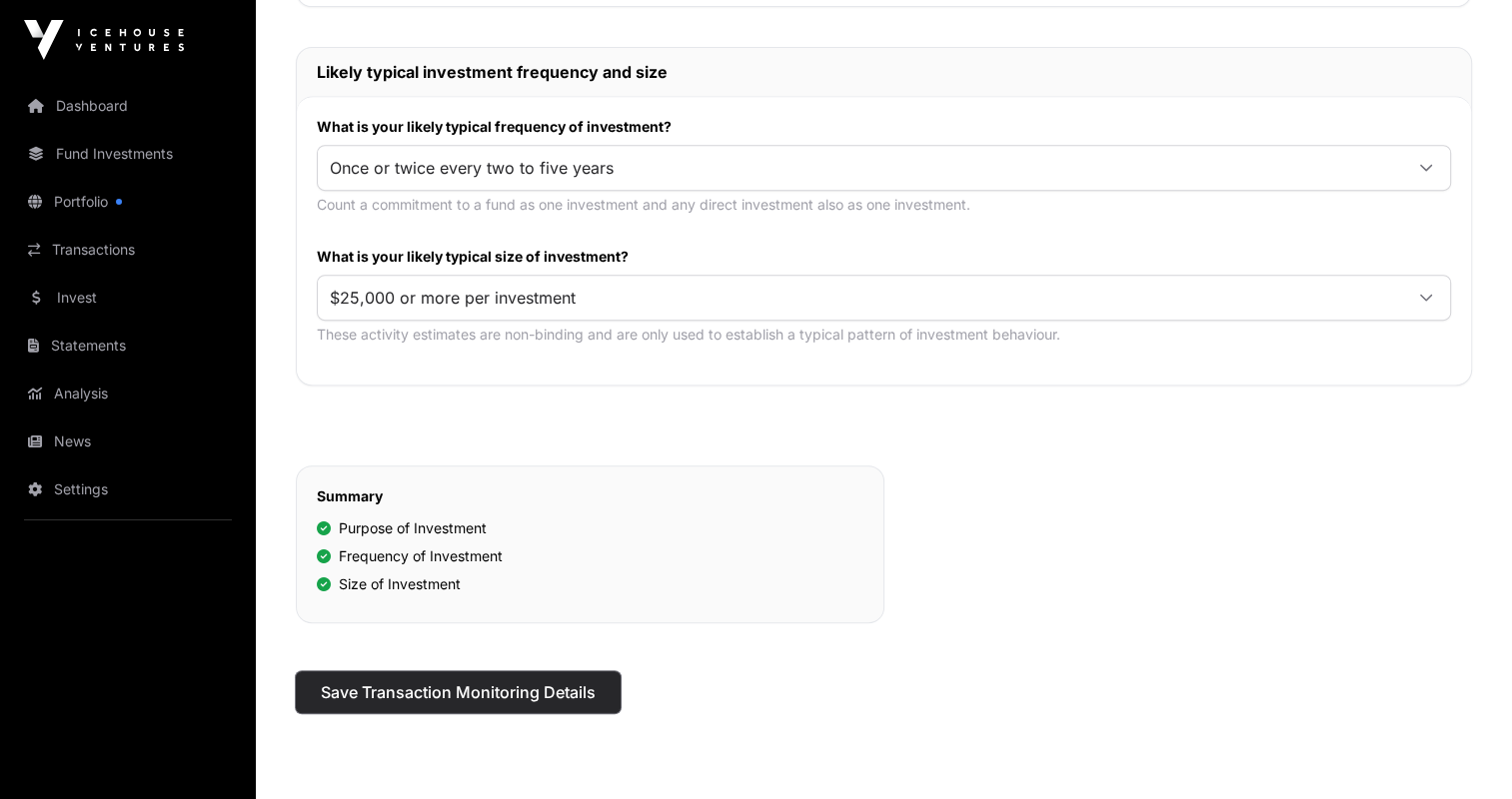 click on "Save Transaction Monitoring Details" 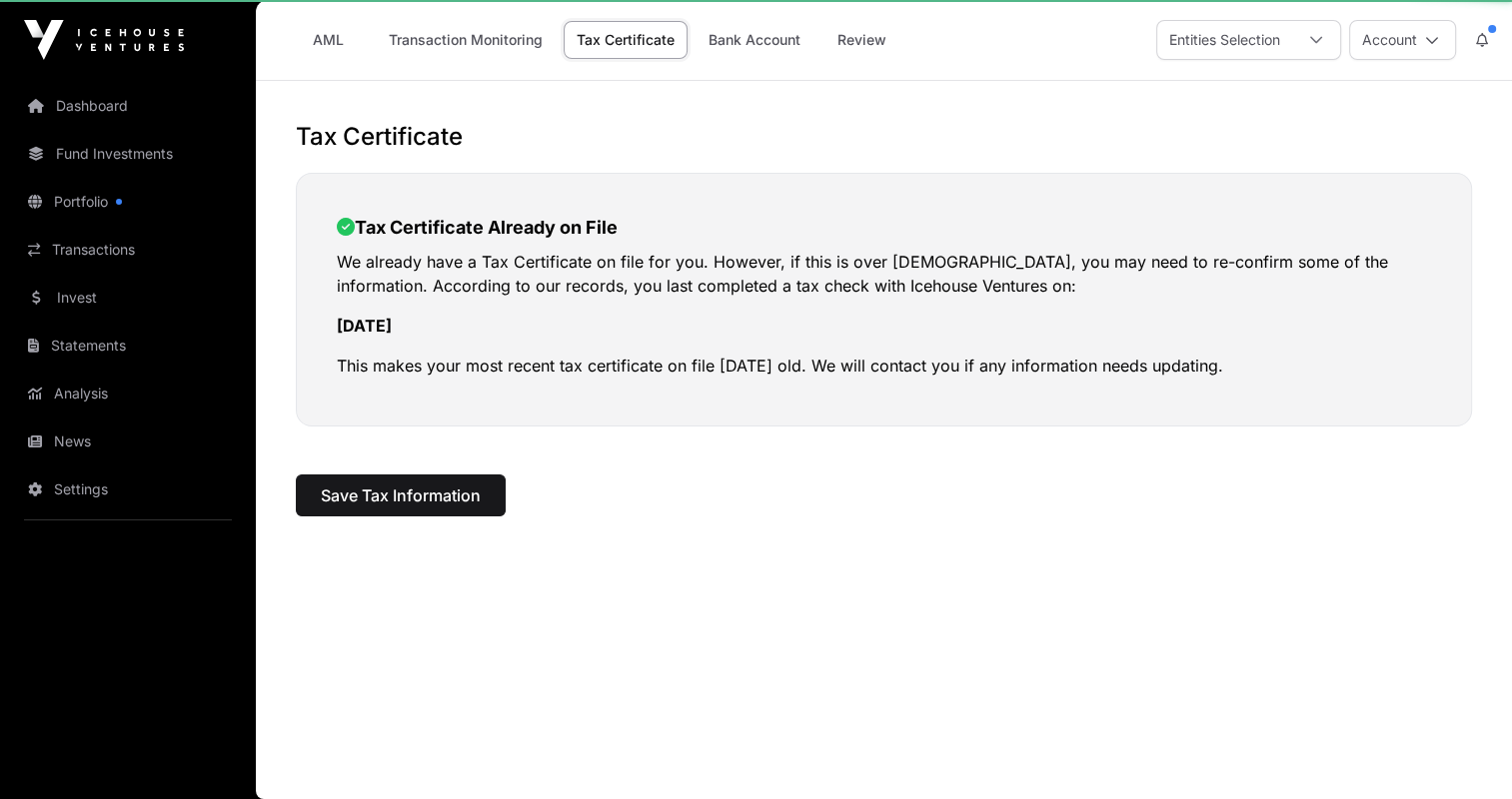 scroll, scrollTop: 0, scrollLeft: 0, axis: both 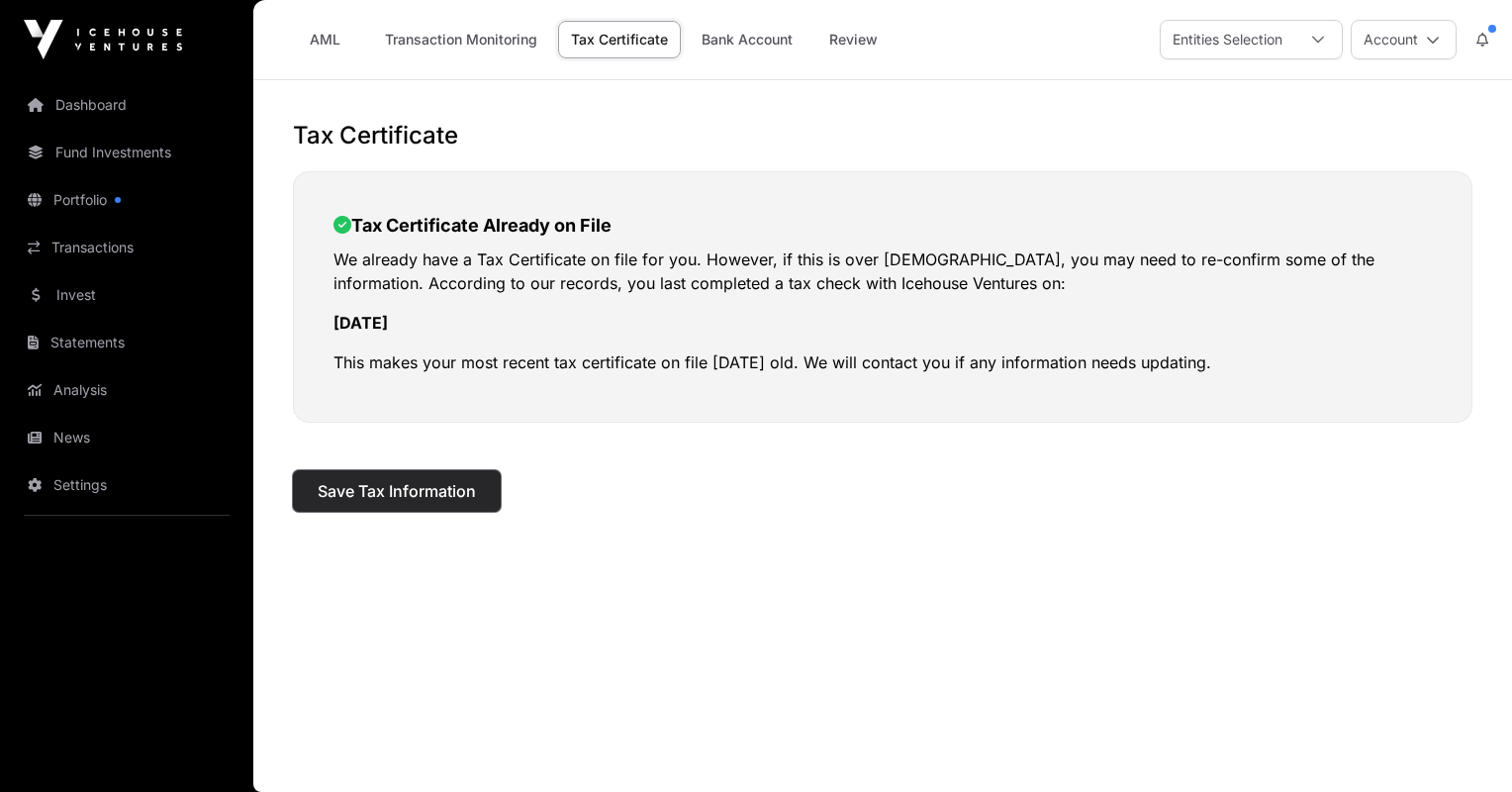 click on "Save Tax Information" 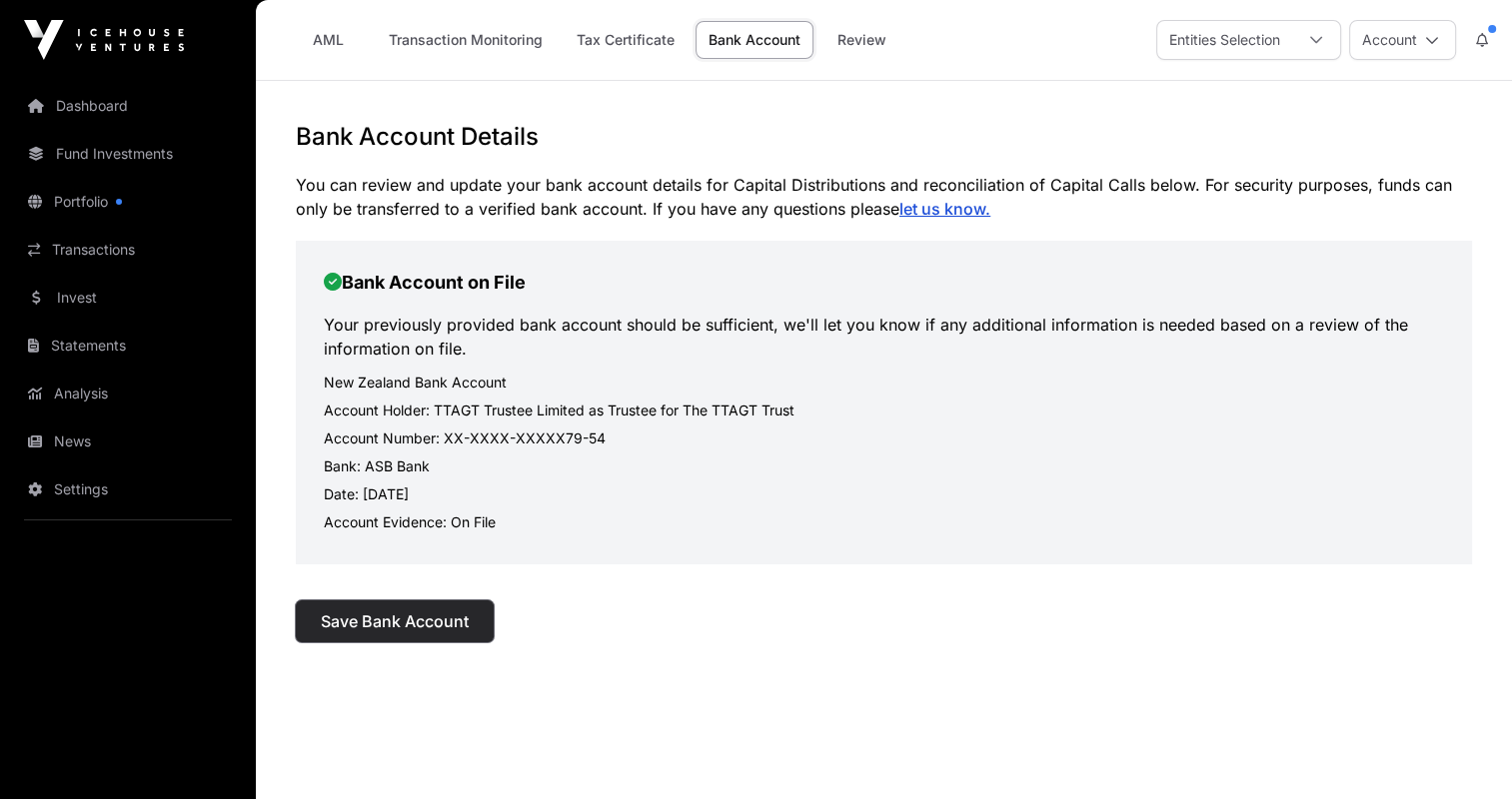 click on "Save Bank Account" 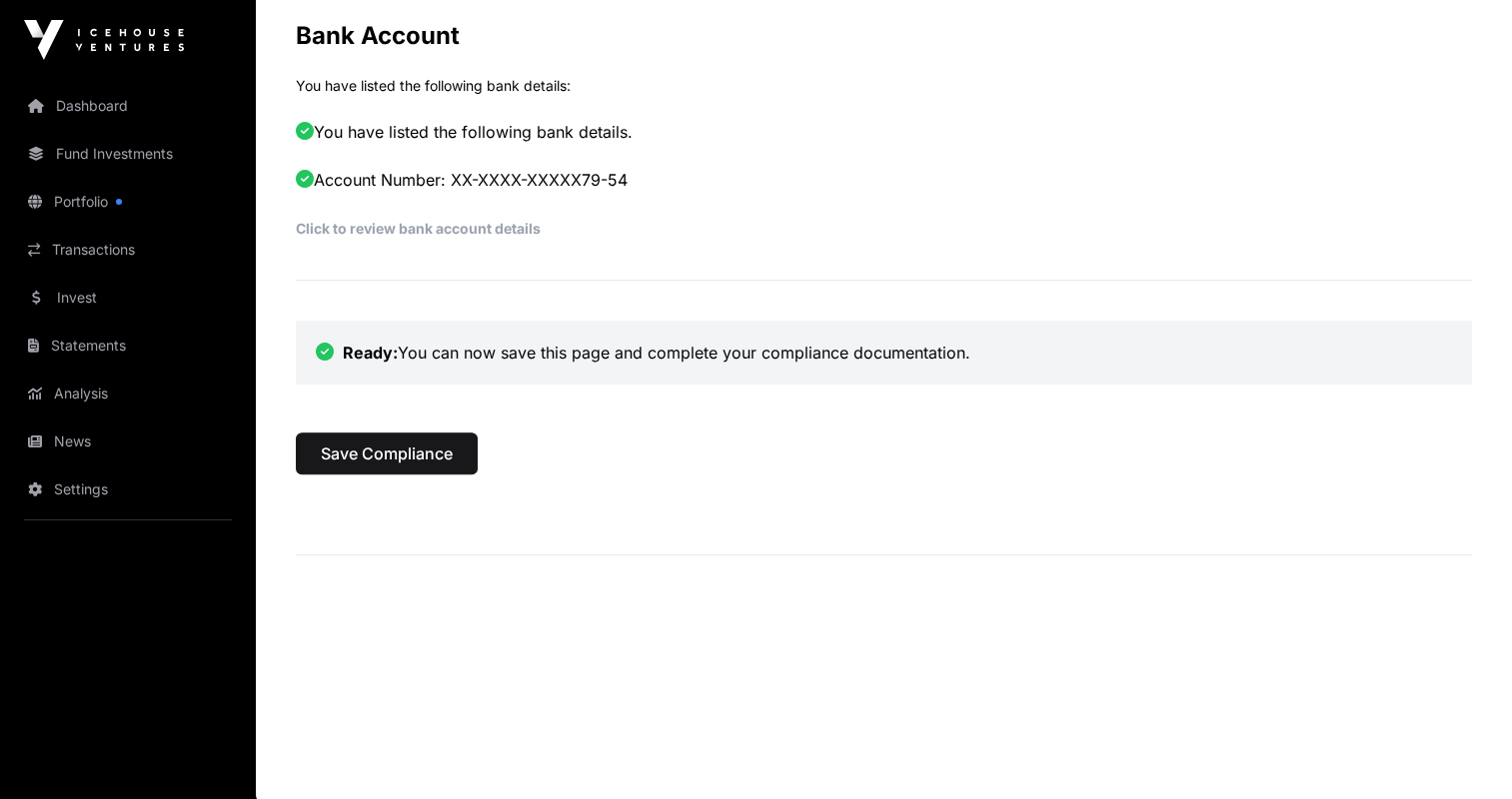 scroll, scrollTop: 1166, scrollLeft: 0, axis: vertical 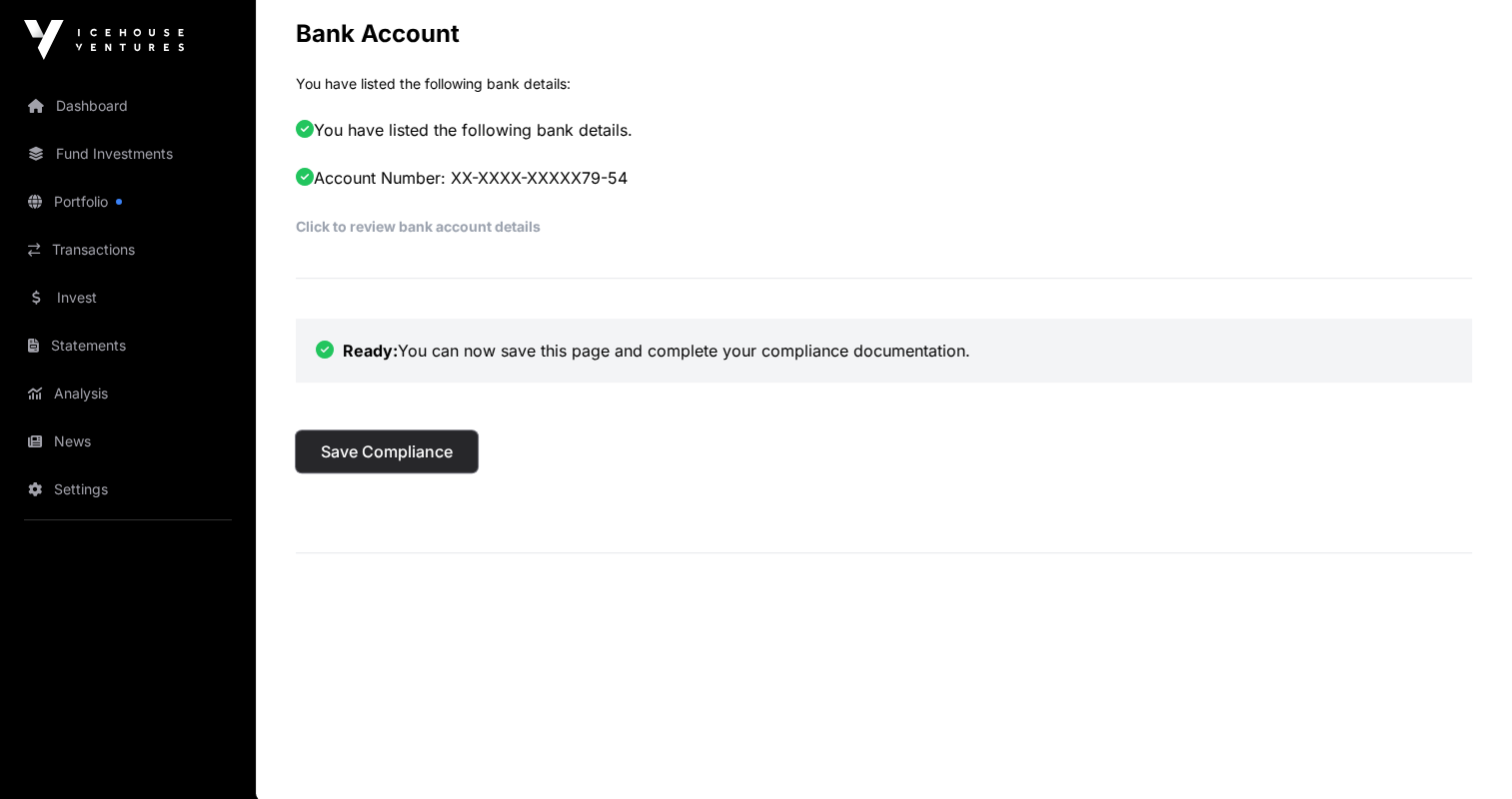 click on "Save Compliance" 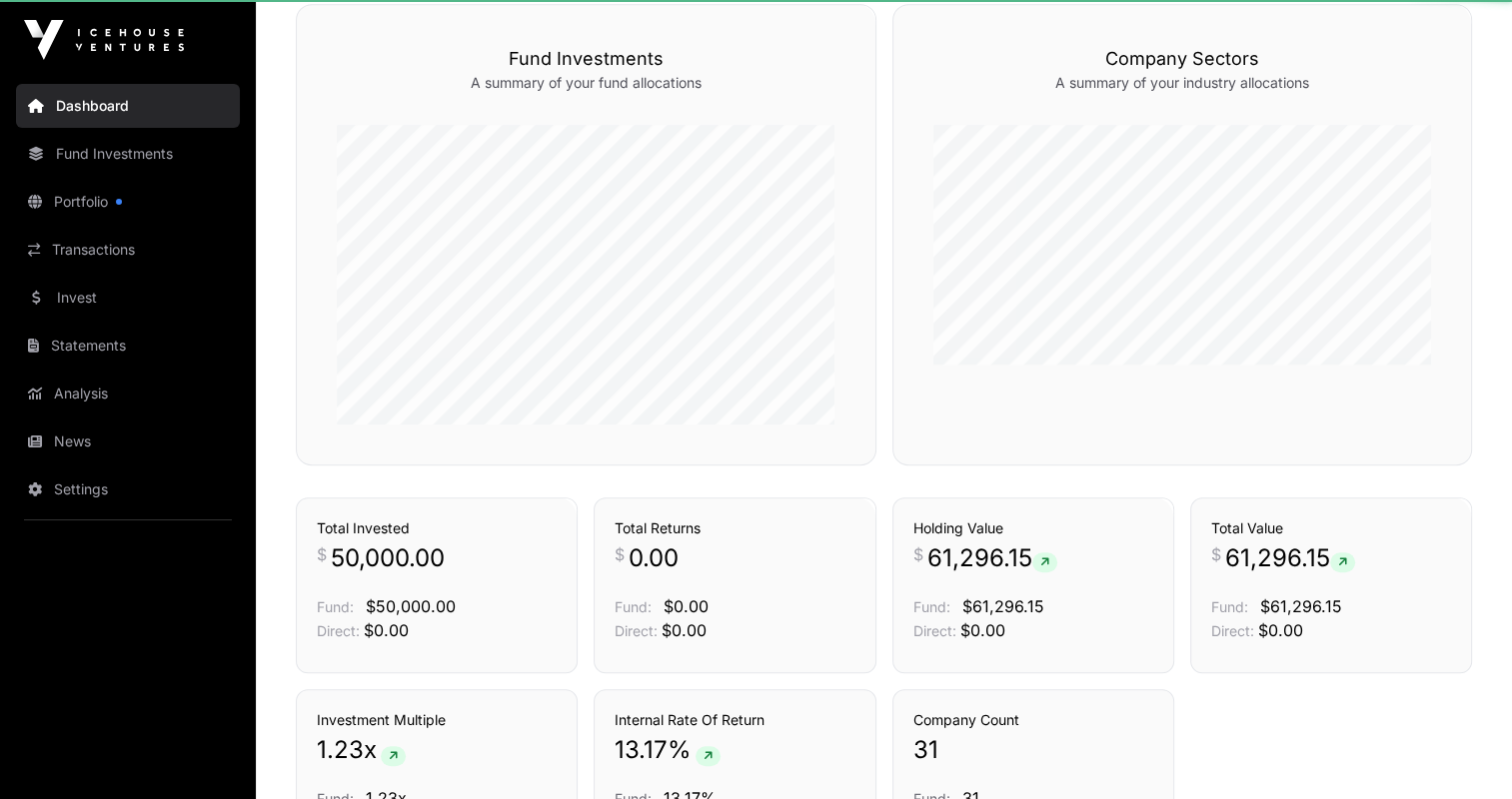 scroll, scrollTop: 0, scrollLeft: 0, axis: both 